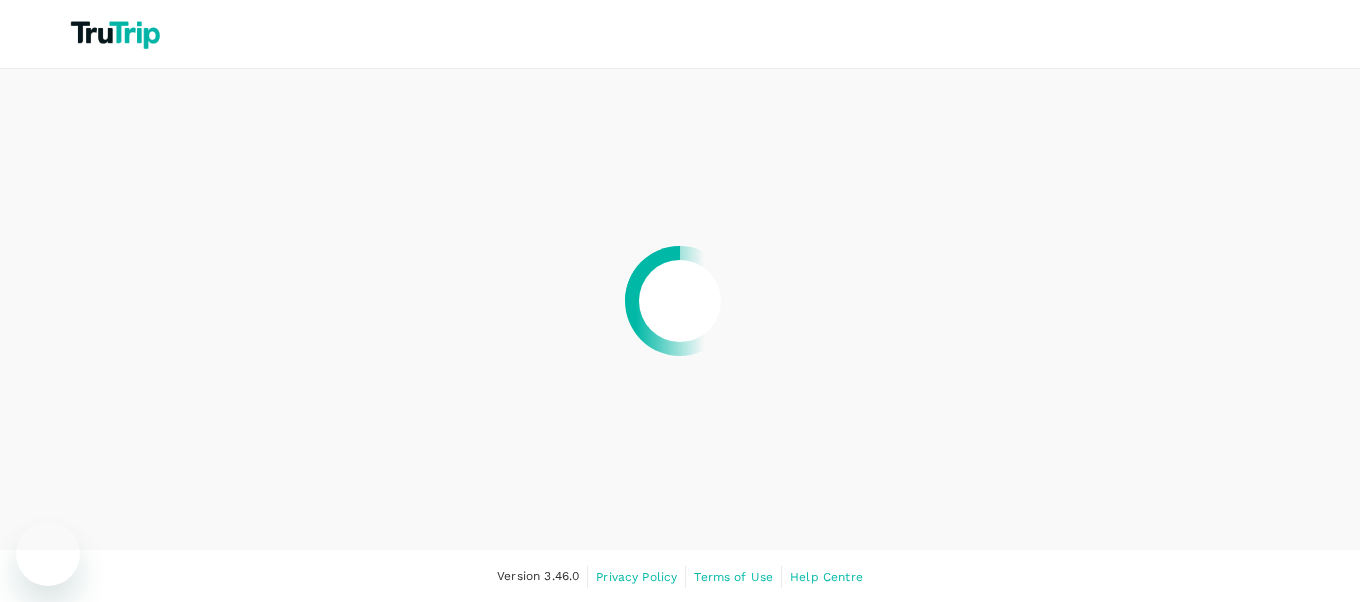 scroll, scrollTop: 0, scrollLeft: 0, axis: both 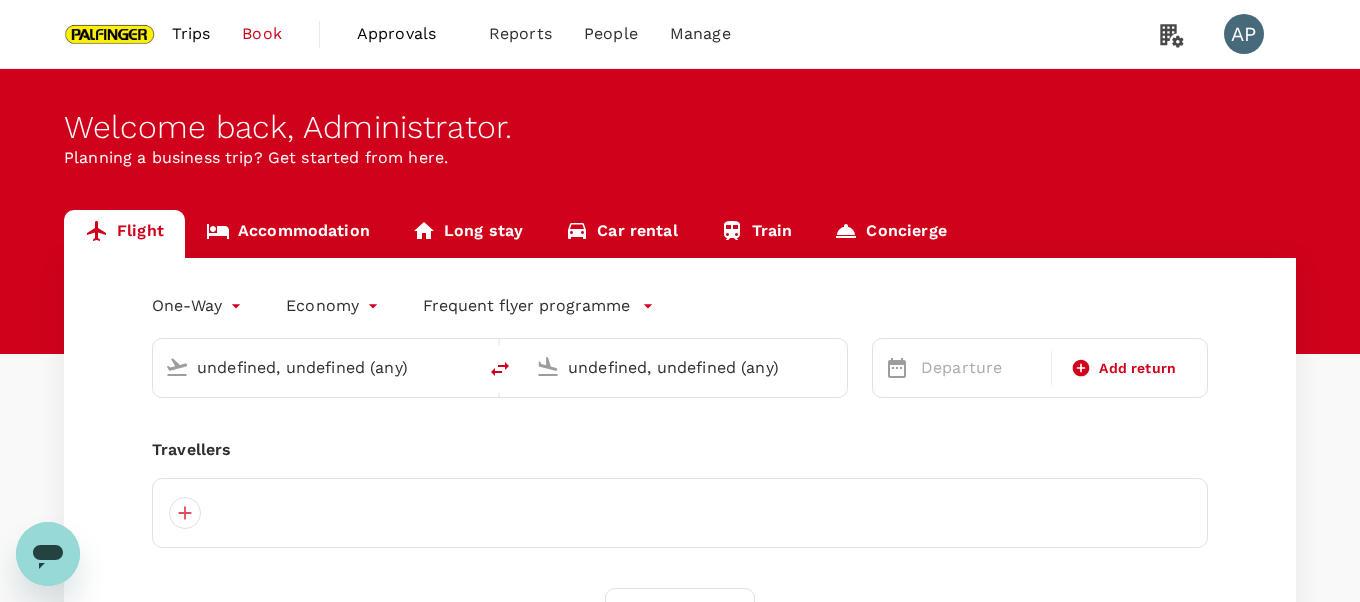 type 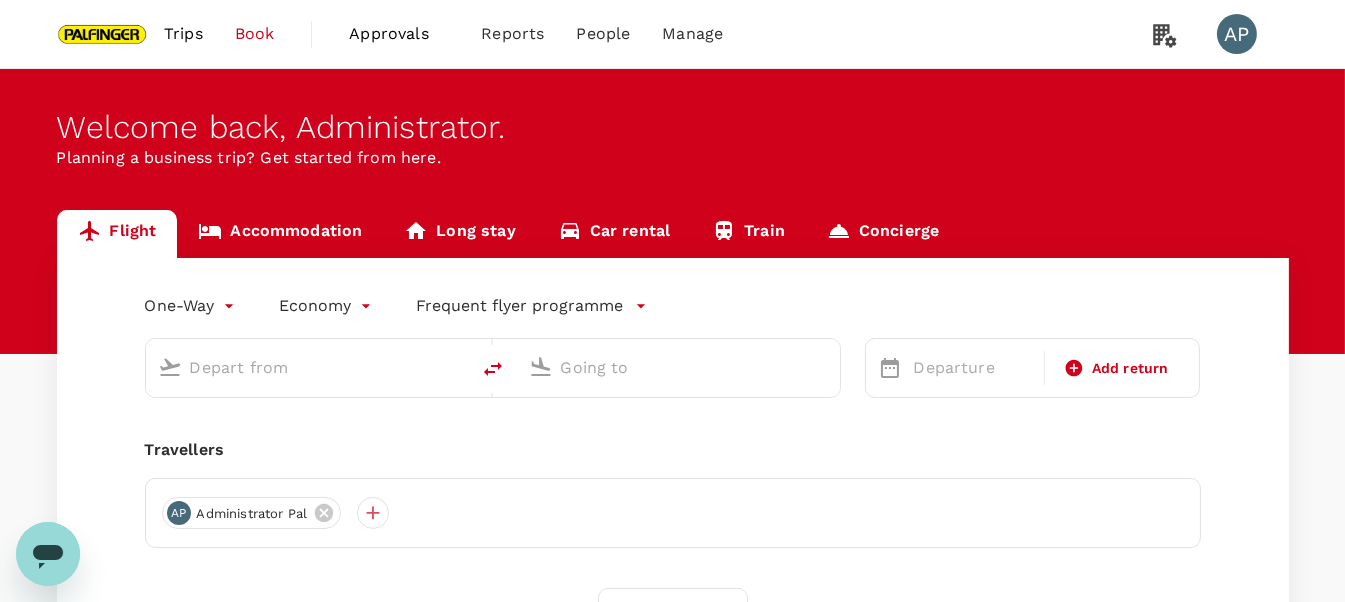 type on "roundtrip" 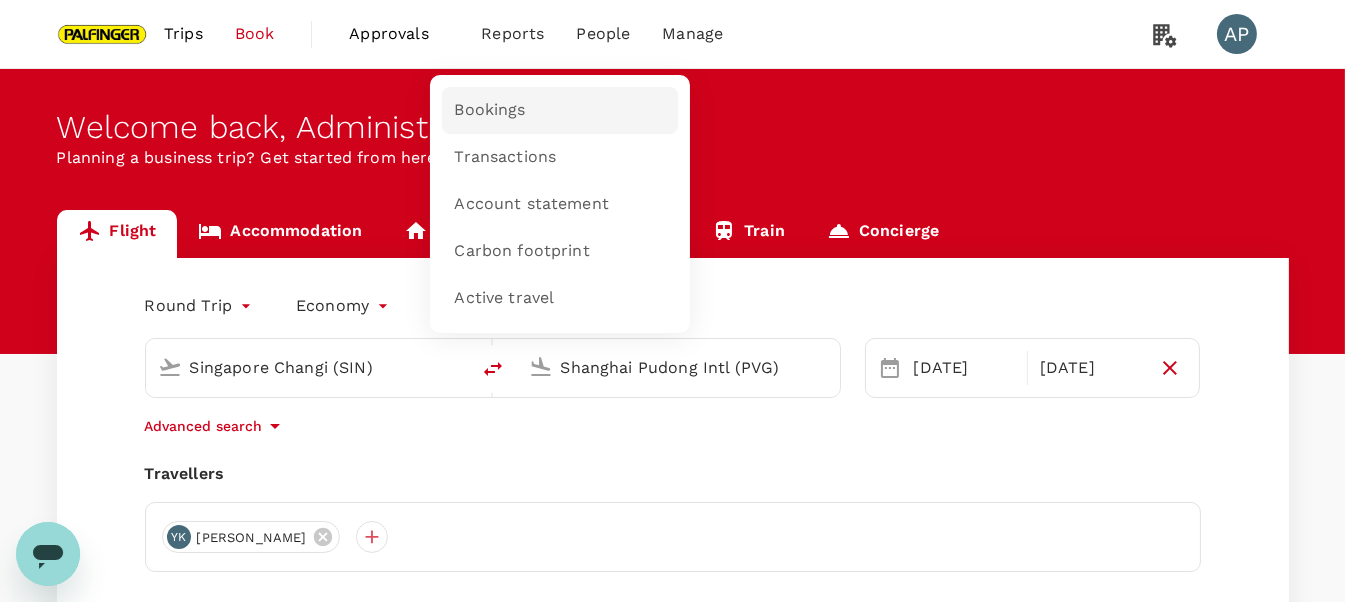 click on "Bookings" at bounding box center (489, 110) 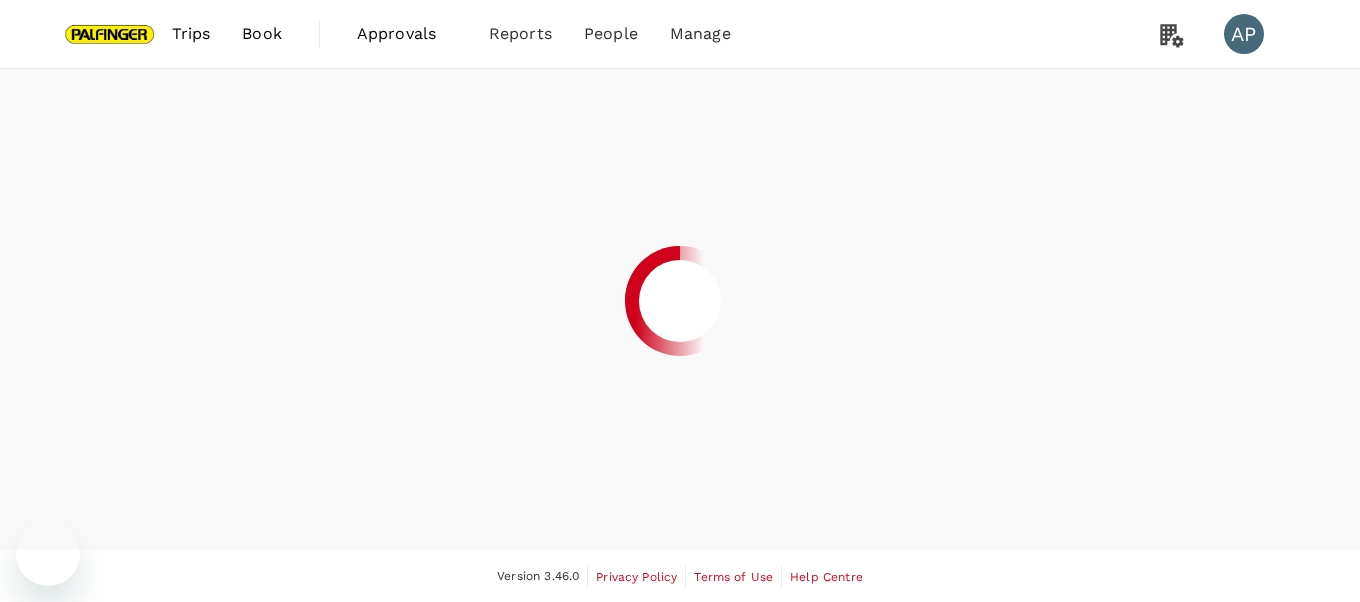 scroll, scrollTop: 0, scrollLeft: 0, axis: both 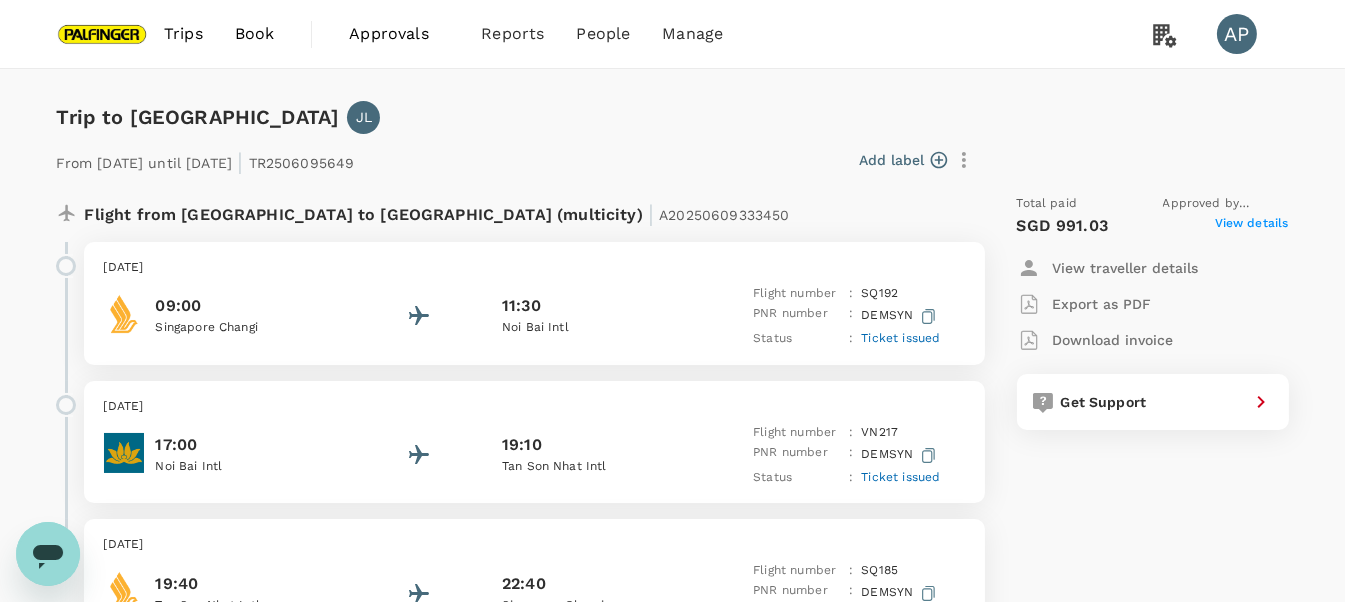 click on "View details" at bounding box center (1252, 226) 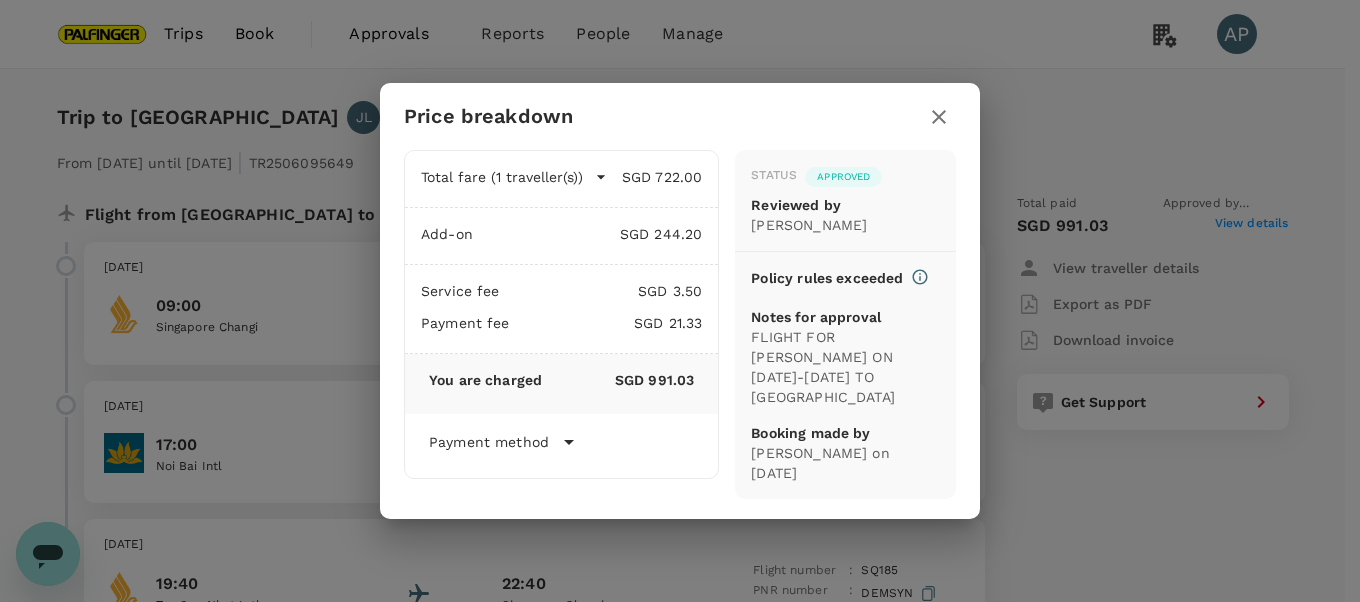 click 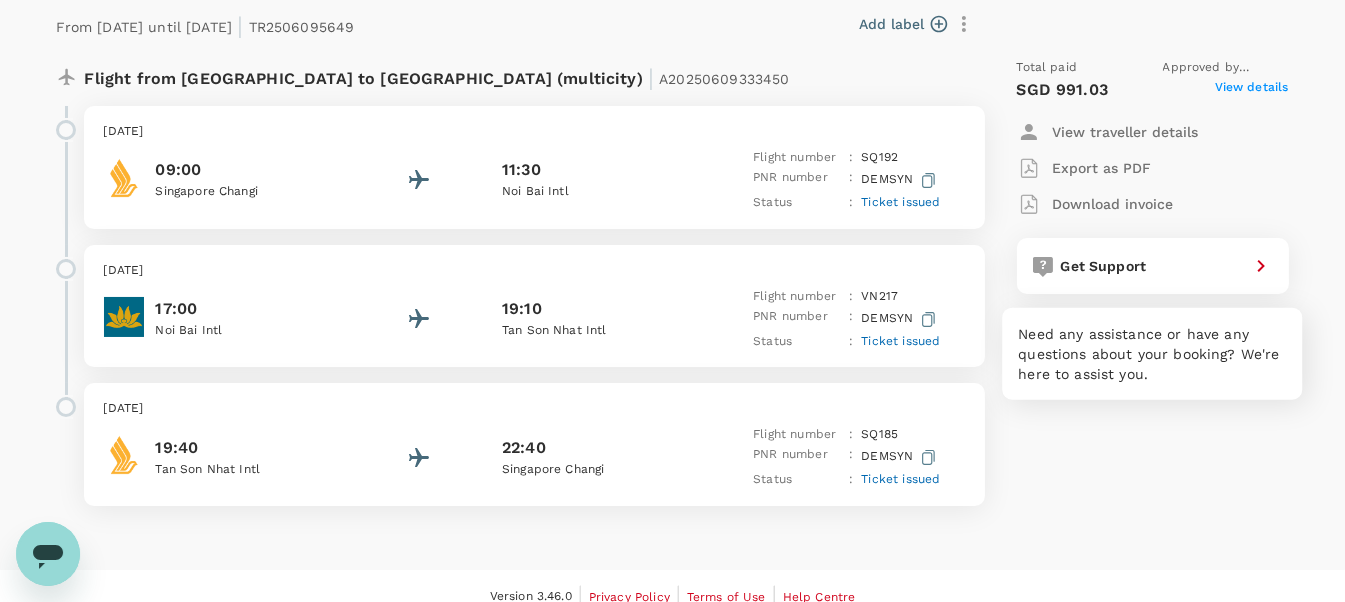 scroll, scrollTop: 155, scrollLeft: 0, axis: vertical 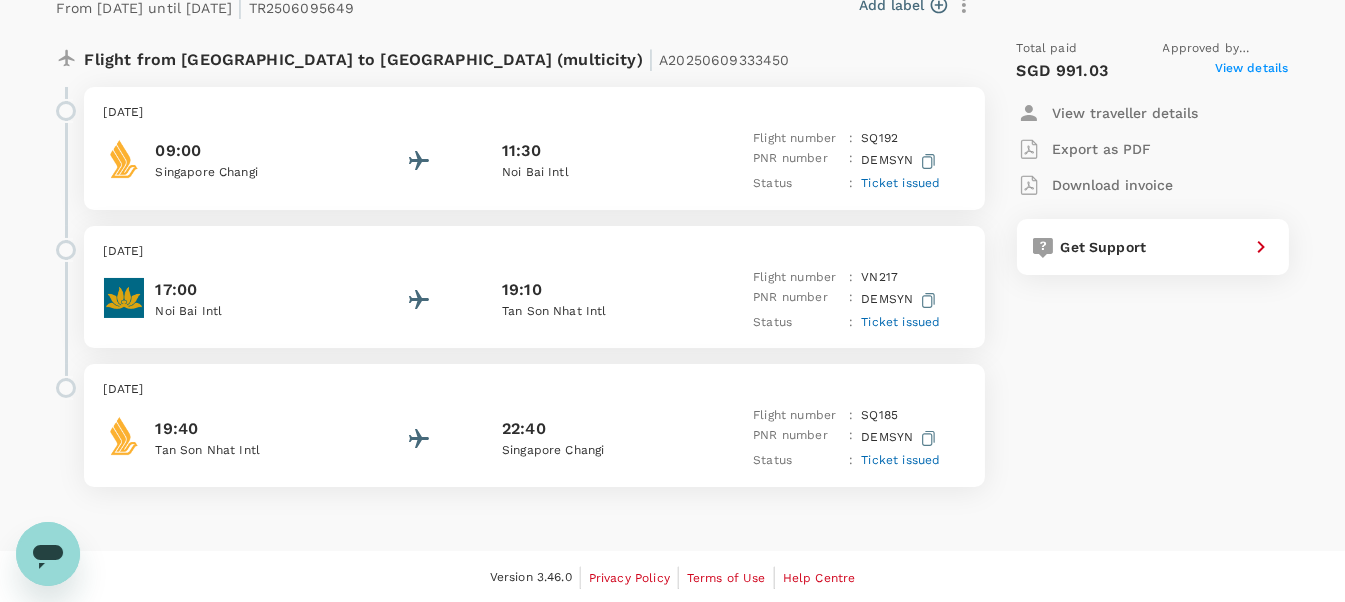 click on "View details" at bounding box center (1252, 71) 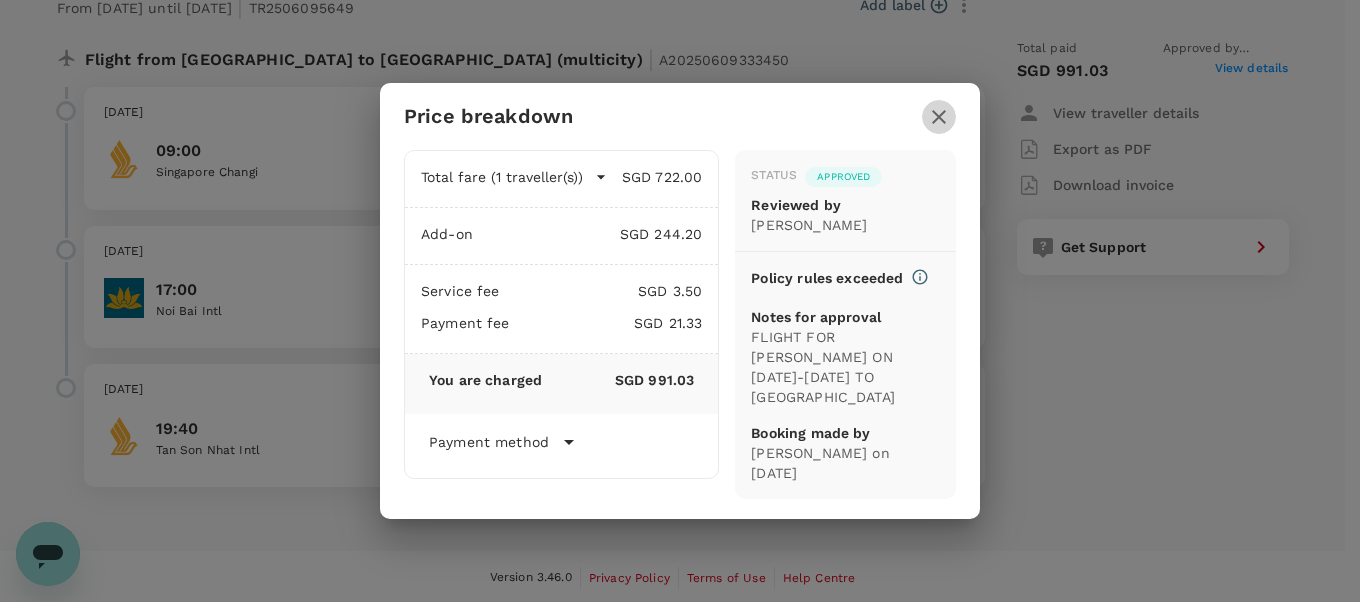 click 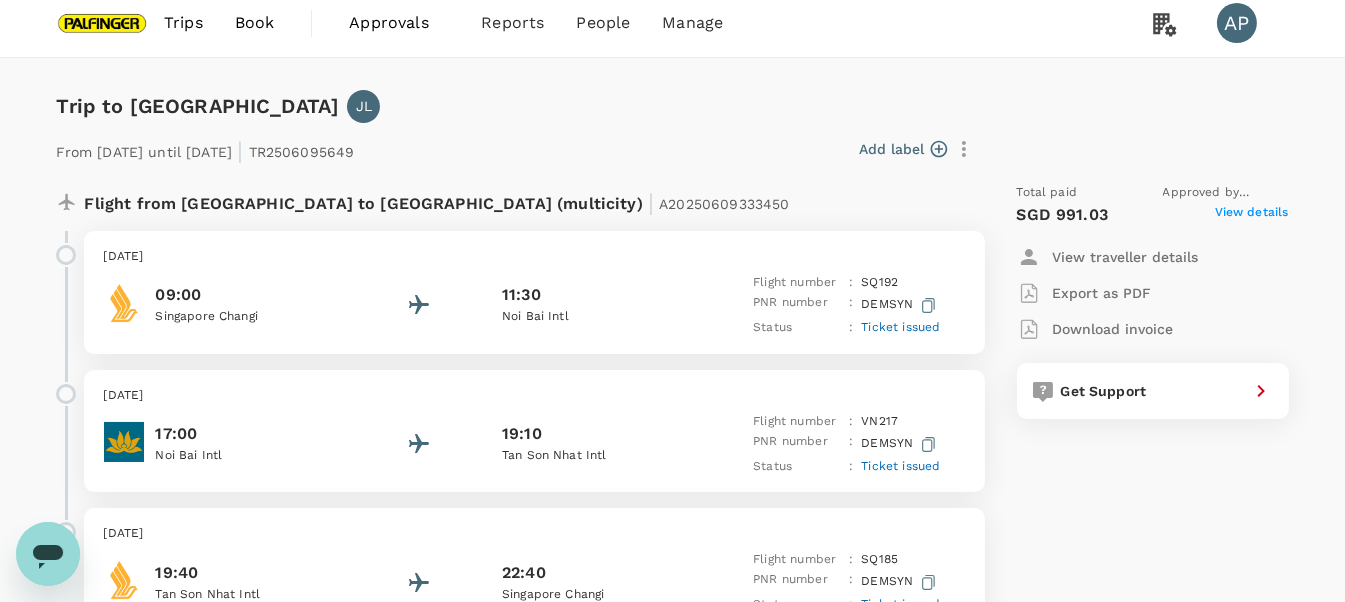 scroll, scrollTop: 0, scrollLeft: 0, axis: both 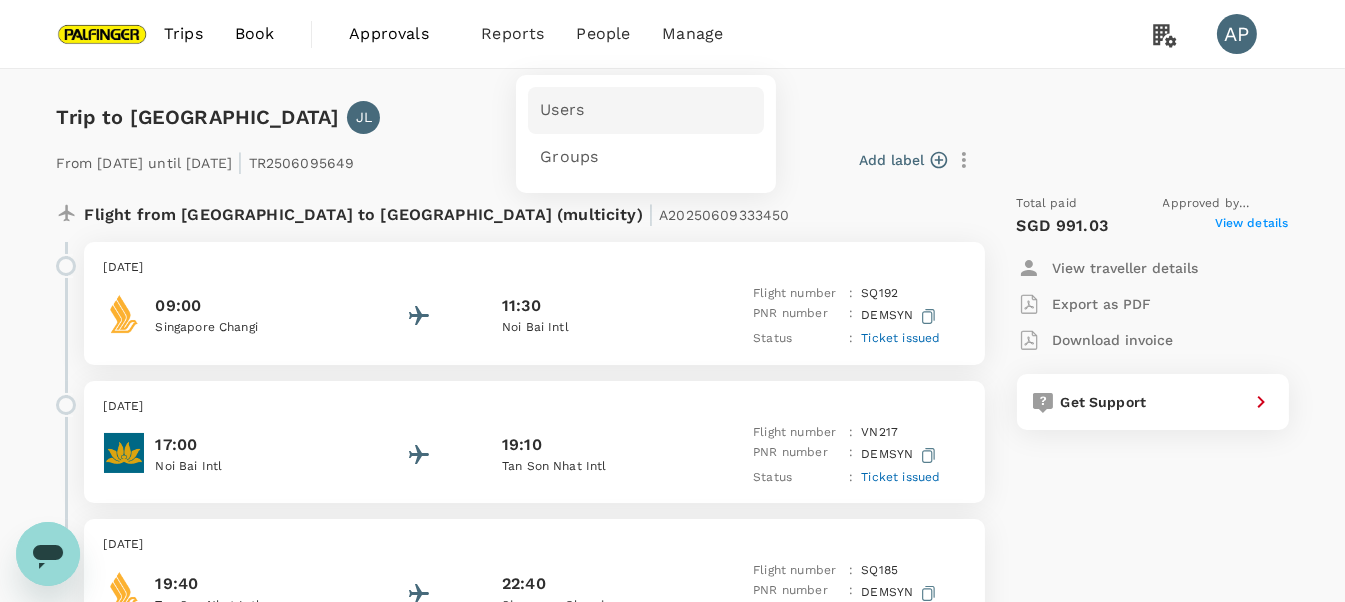 click on "Users" at bounding box center [562, 110] 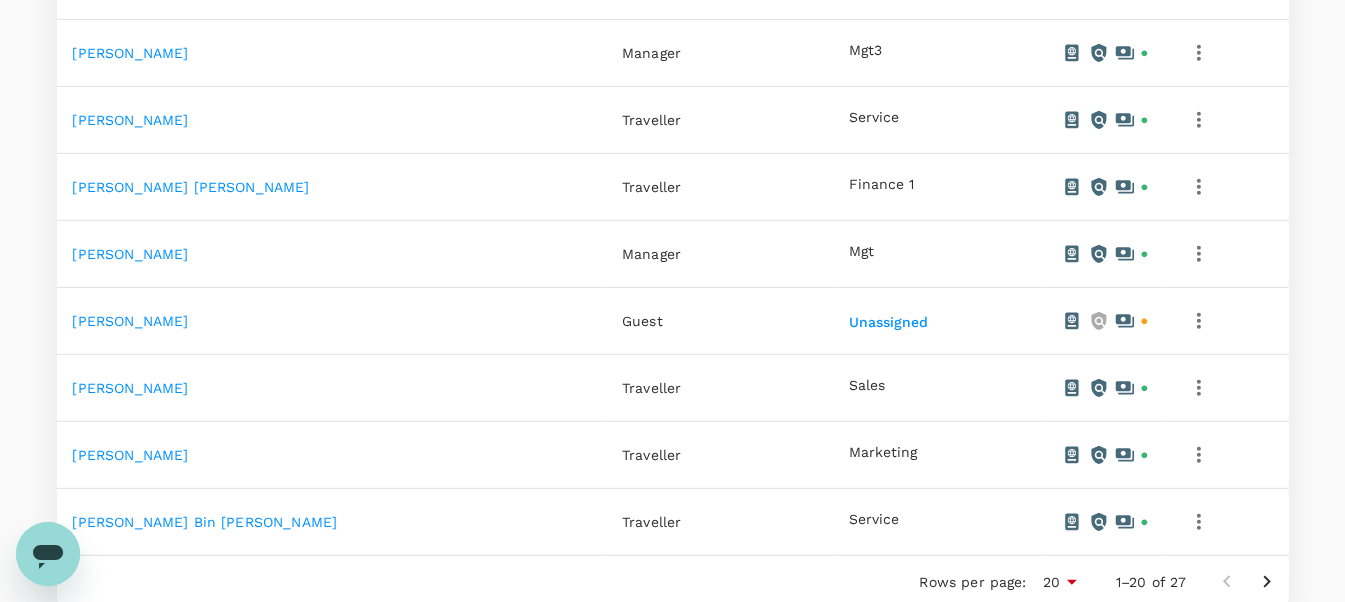 scroll, scrollTop: 1299, scrollLeft: 0, axis: vertical 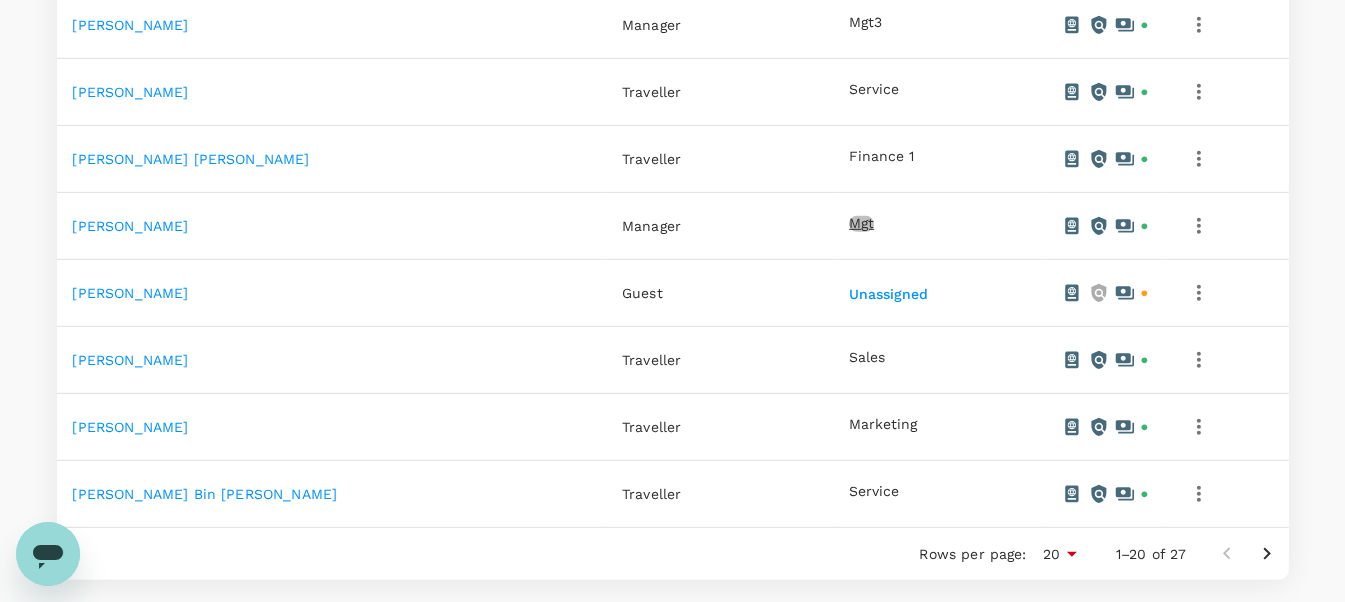 click on "Mgt" at bounding box center (861, 224) 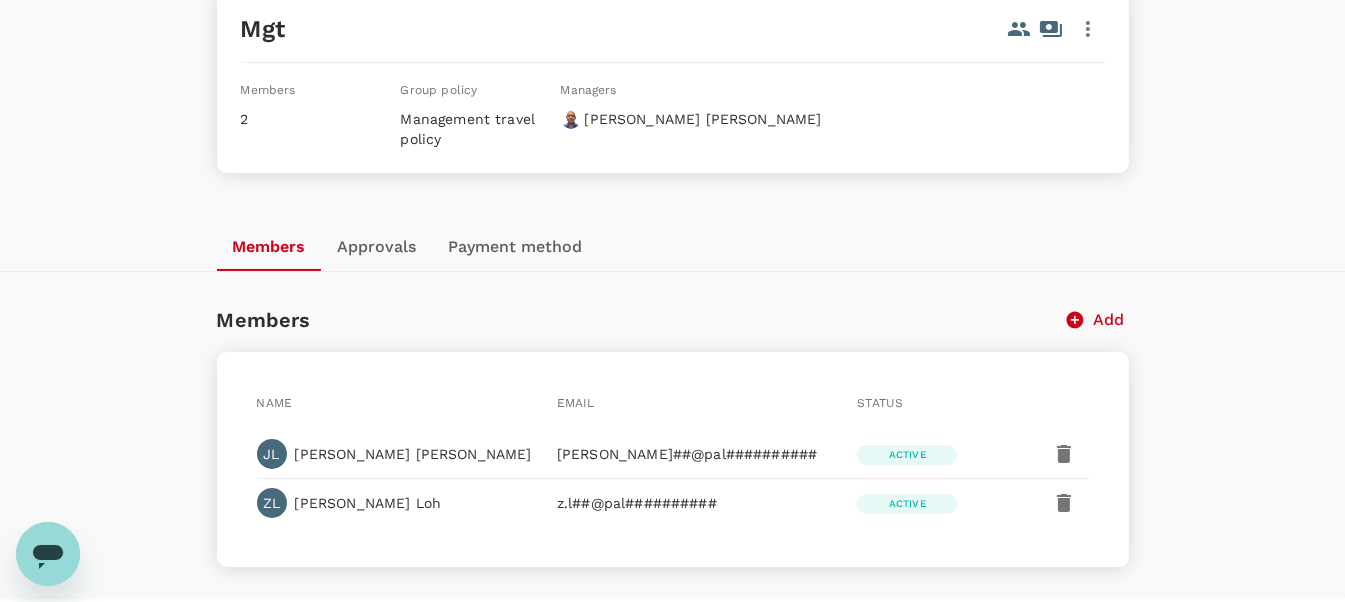 scroll, scrollTop: 199, scrollLeft: 0, axis: vertical 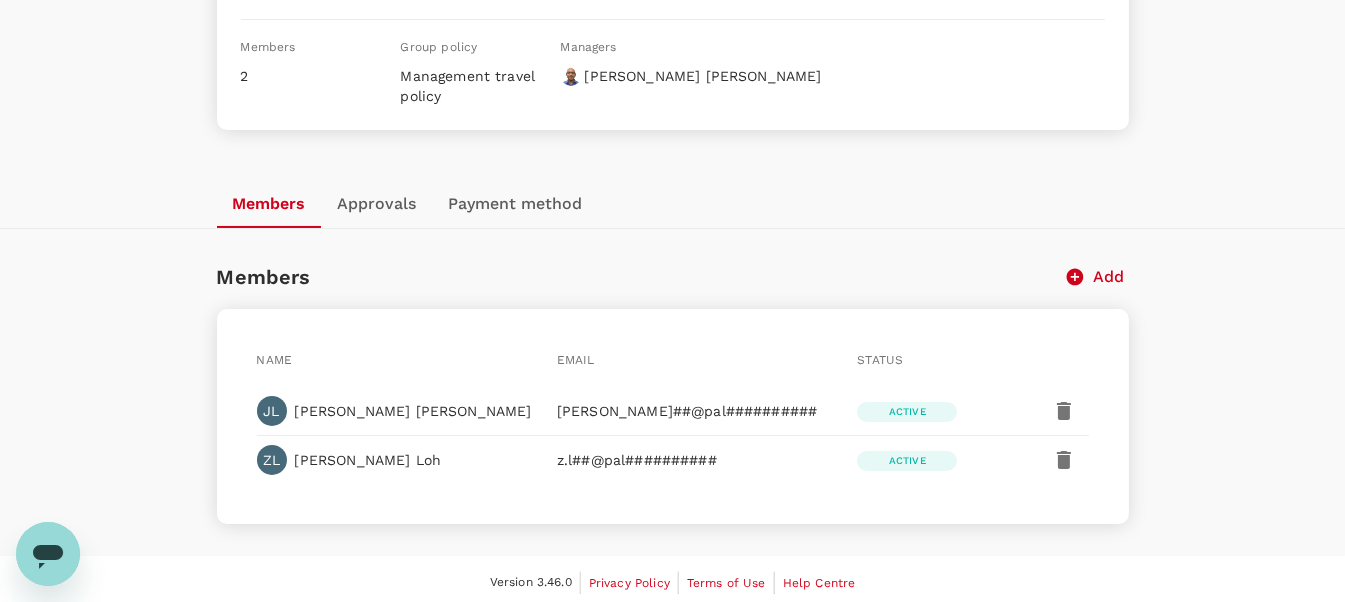 click on "Approvals" at bounding box center [377, 204] 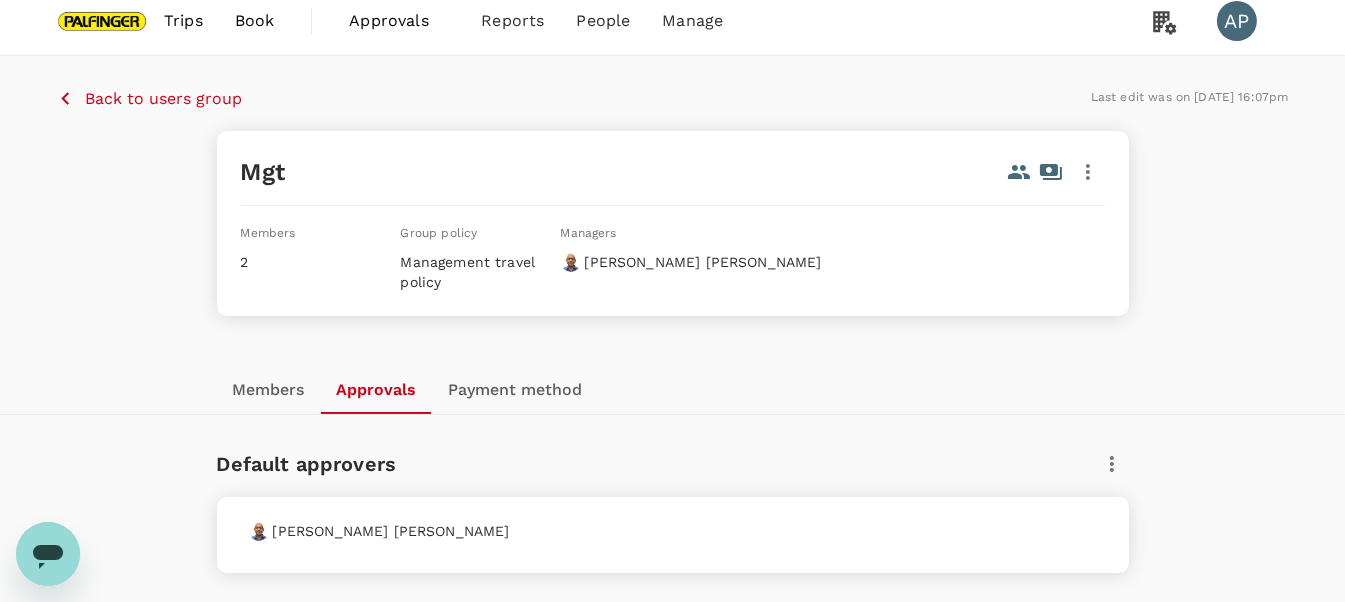 scroll, scrollTop: 0, scrollLeft: 0, axis: both 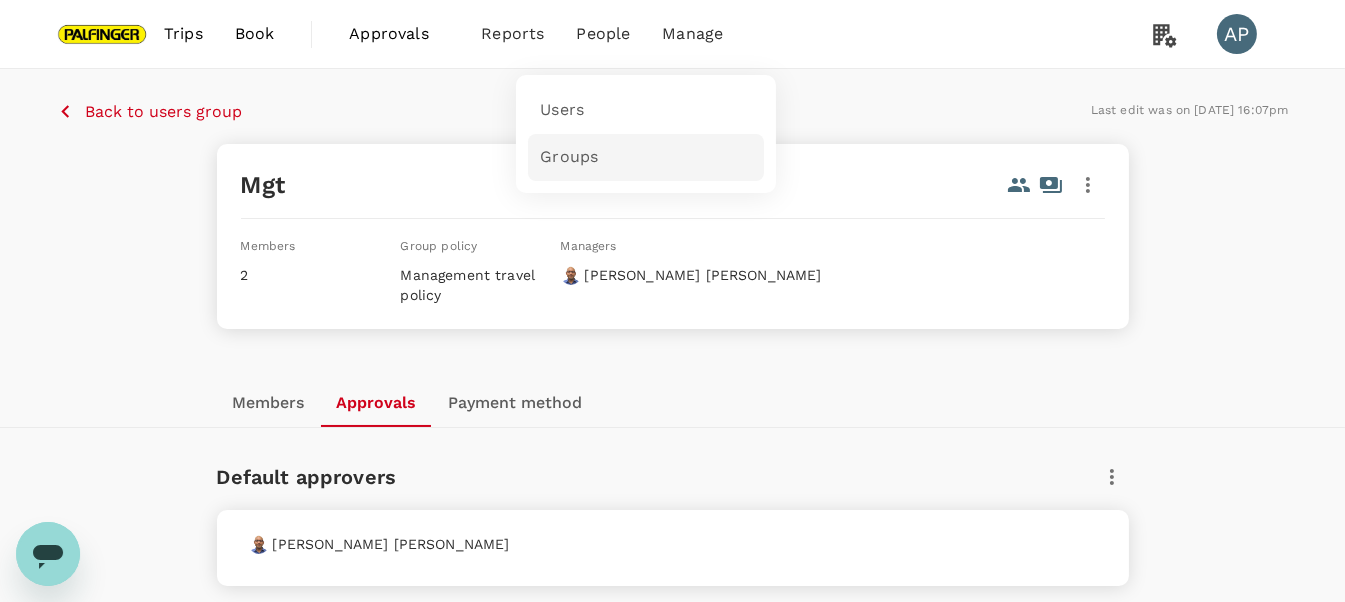 click on "Groups" at bounding box center [569, 157] 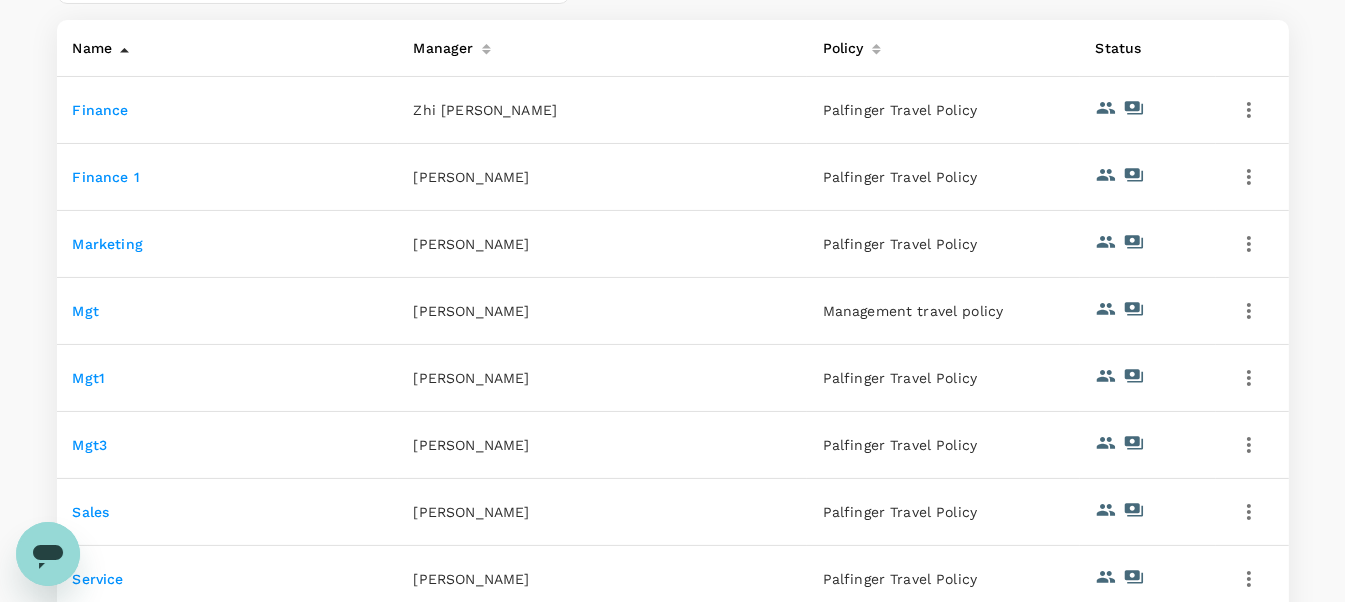 scroll, scrollTop: 499, scrollLeft: 0, axis: vertical 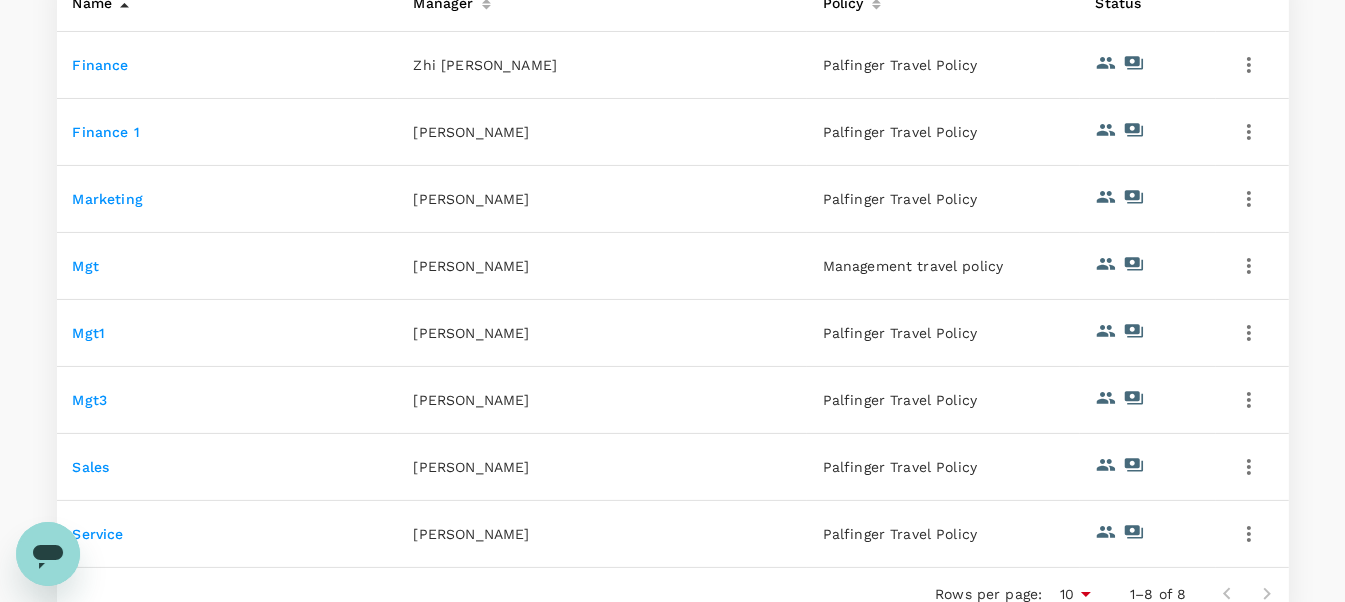 click on "Mgt" at bounding box center (86, 266) 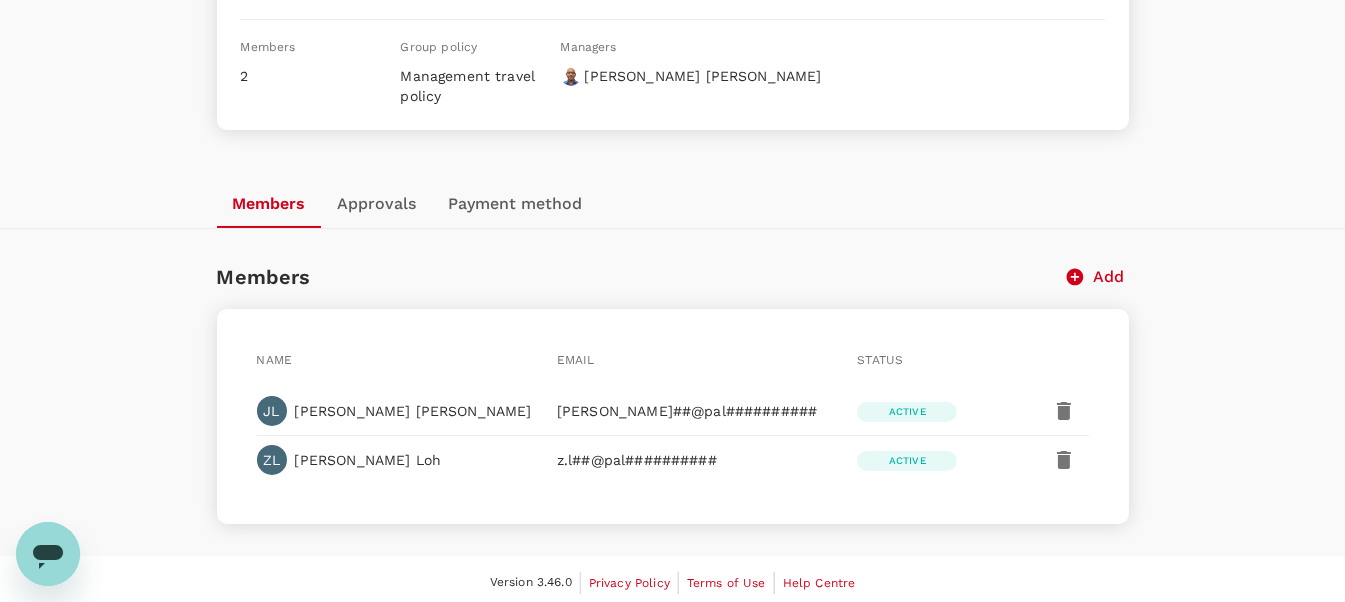 scroll, scrollTop: 0, scrollLeft: 0, axis: both 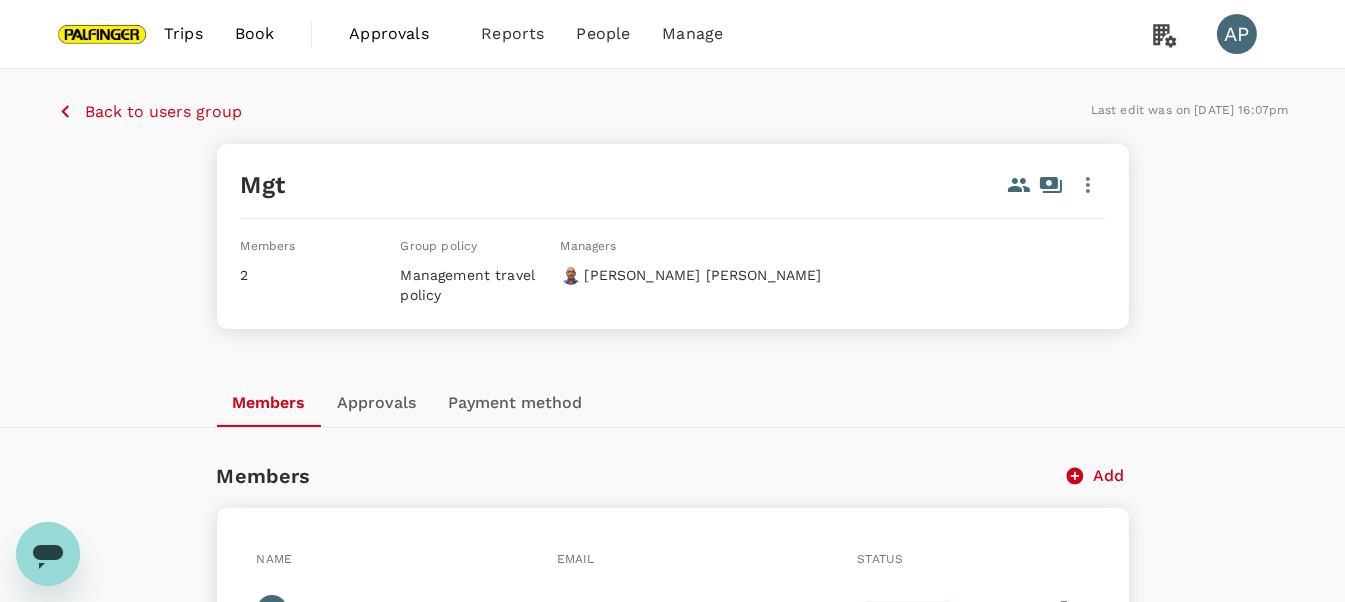 click on "Approvals" at bounding box center [399, 34] 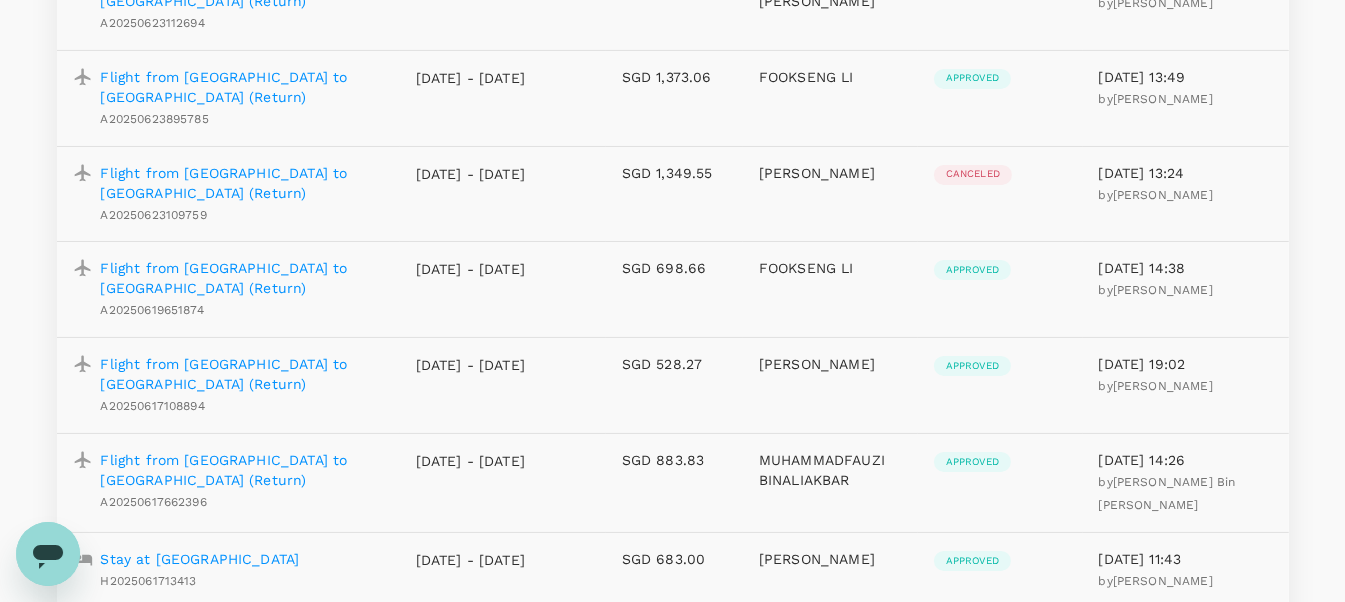 scroll, scrollTop: 700, scrollLeft: 0, axis: vertical 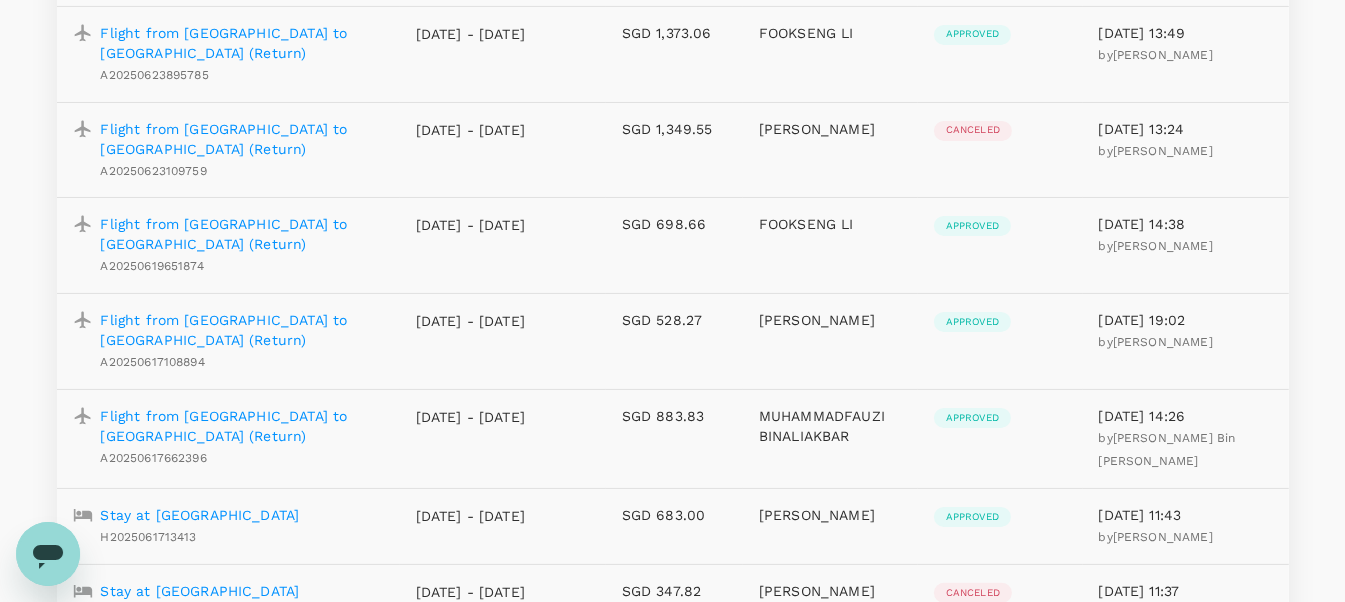 click on "Flight from [GEOGRAPHIC_DATA] to [GEOGRAPHIC_DATA] (Return)" at bounding box center [242, 234] 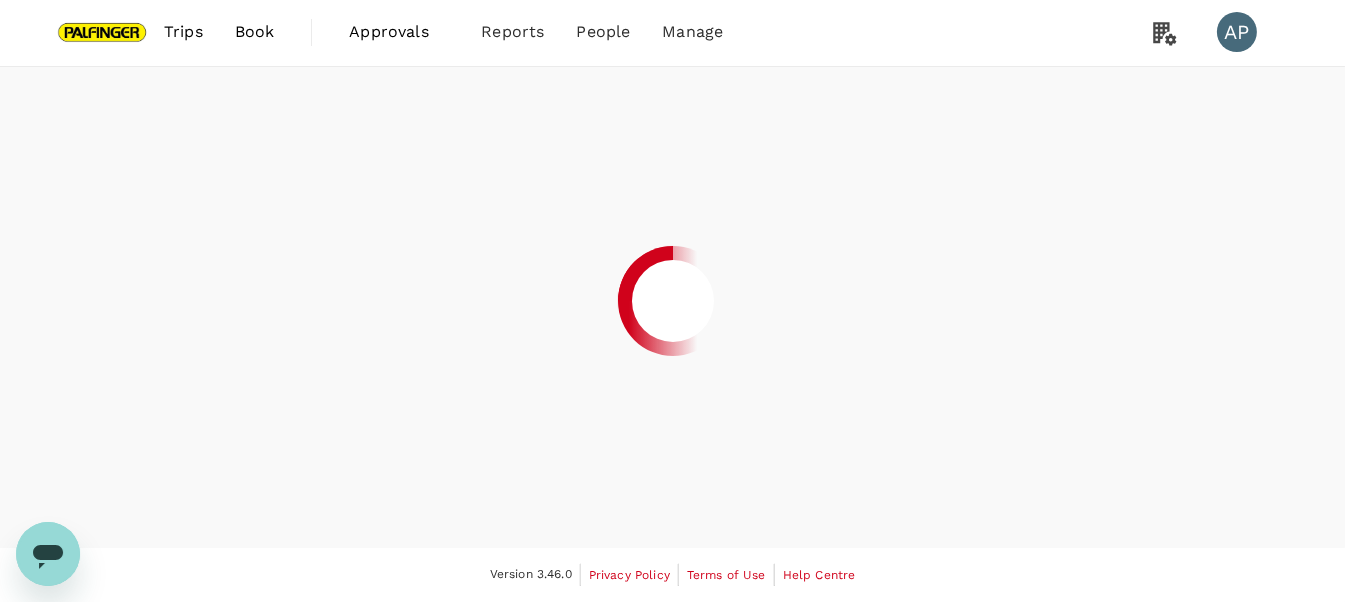 scroll, scrollTop: 0, scrollLeft: 0, axis: both 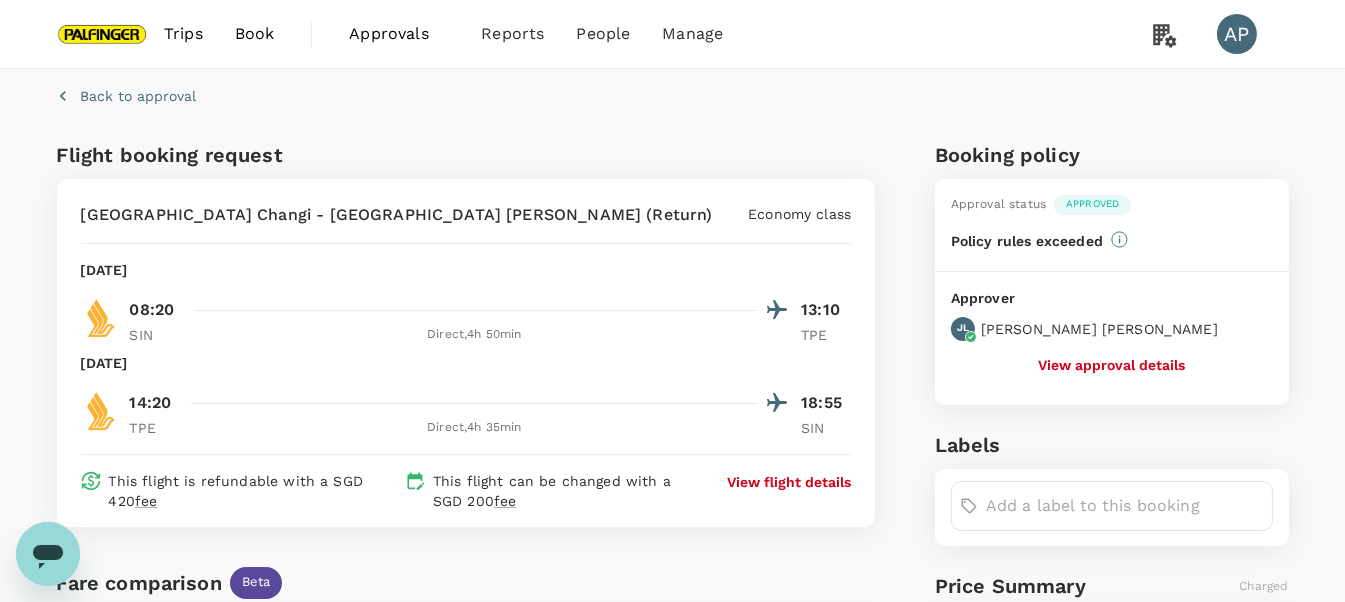 click on "View approval details" at bounding box center (1111, 365) 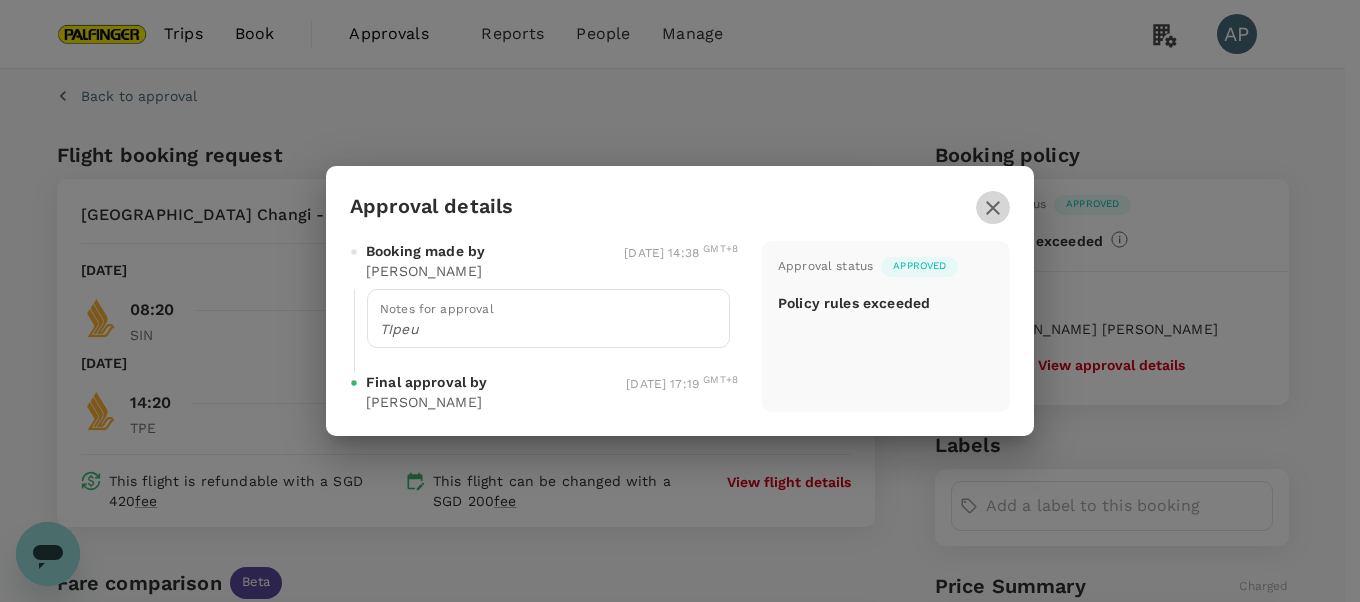 click 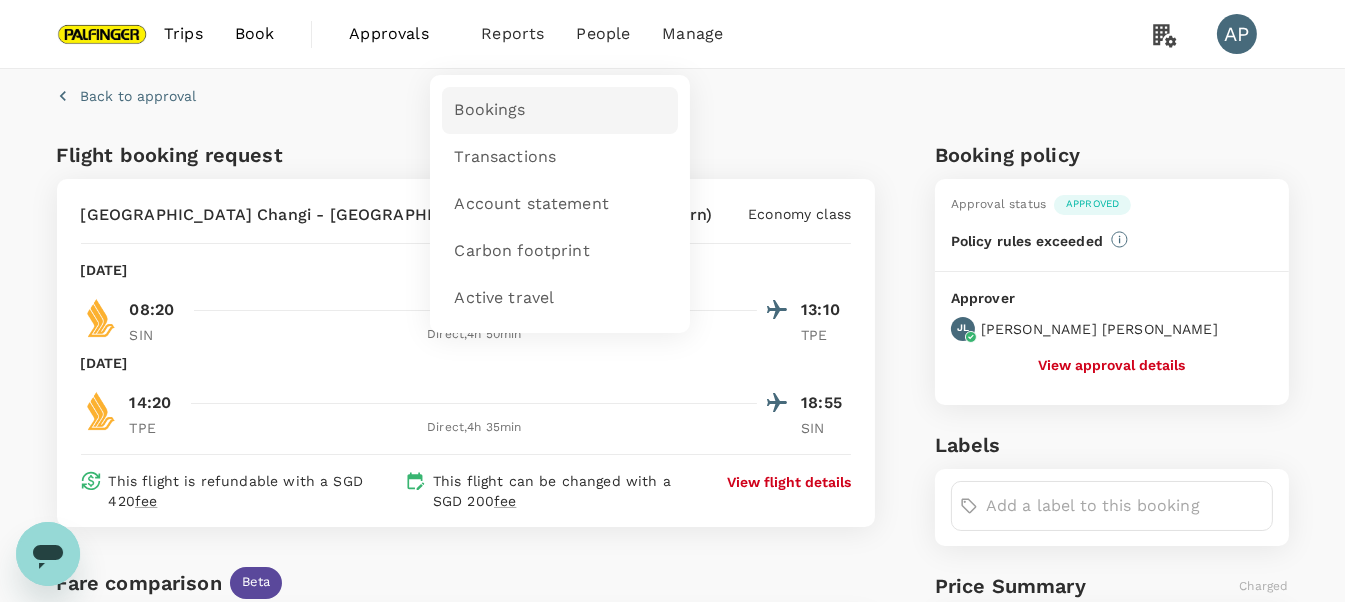 click on "Bookings" at bounding box center [489, 110] 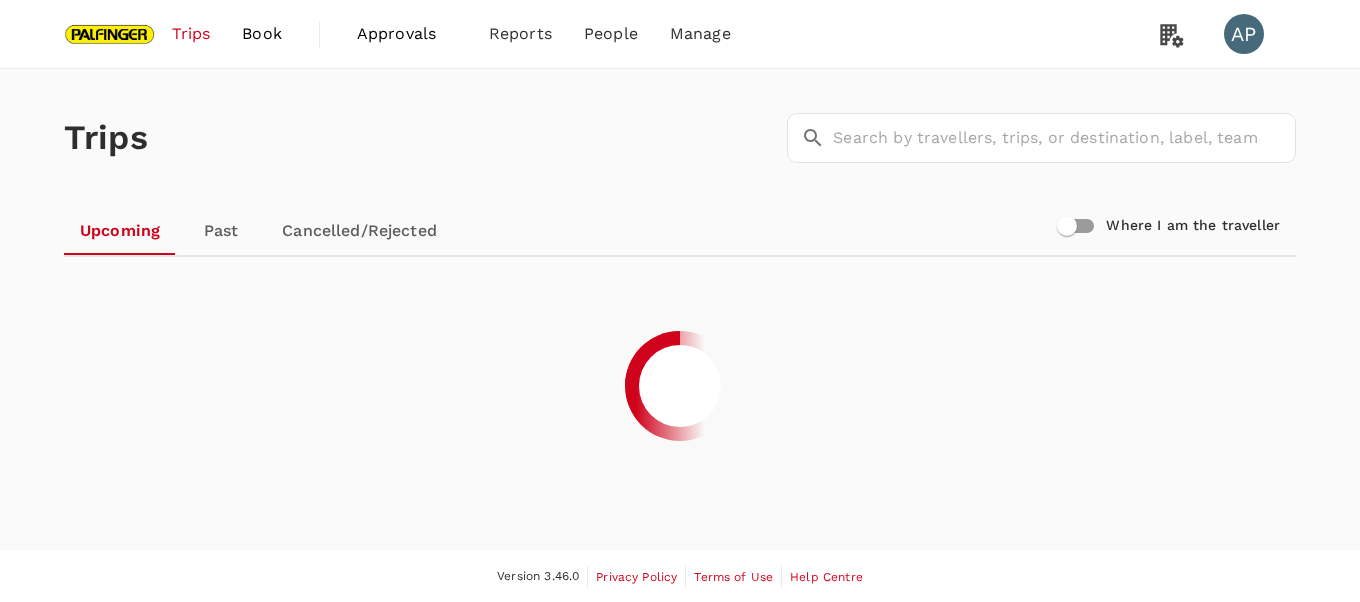 scroll, scrollTop: 0, scrollLeft: 0, axis: both 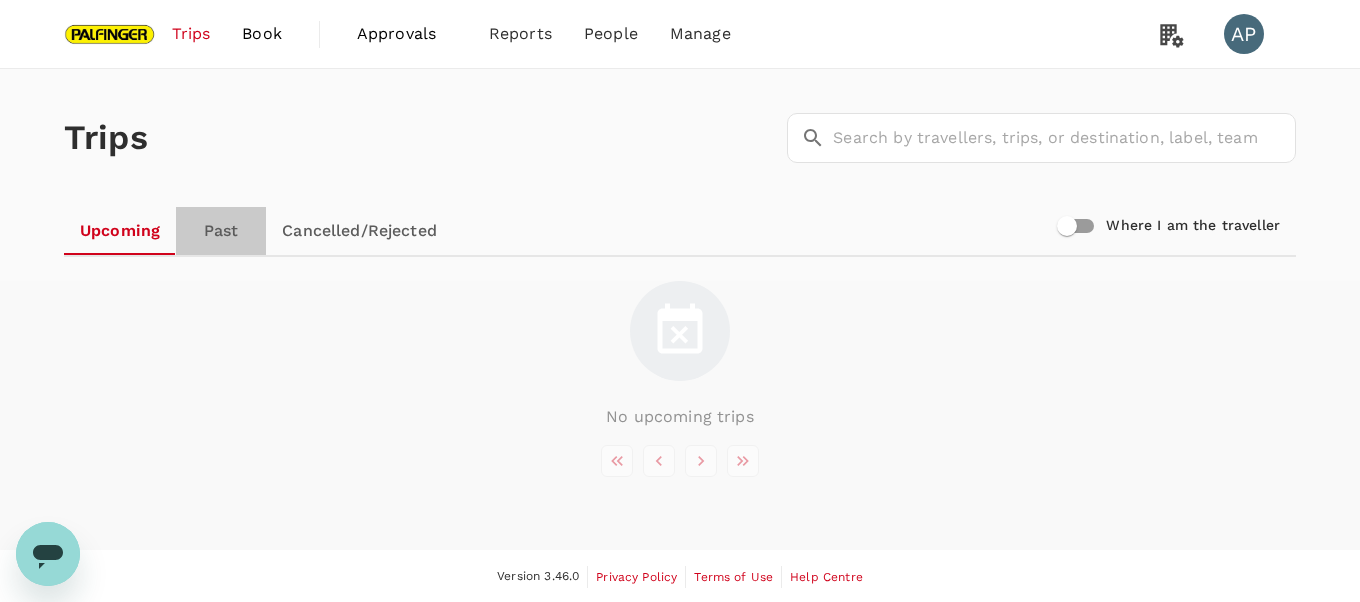 click on "Past" at bounding box center (221, 231) 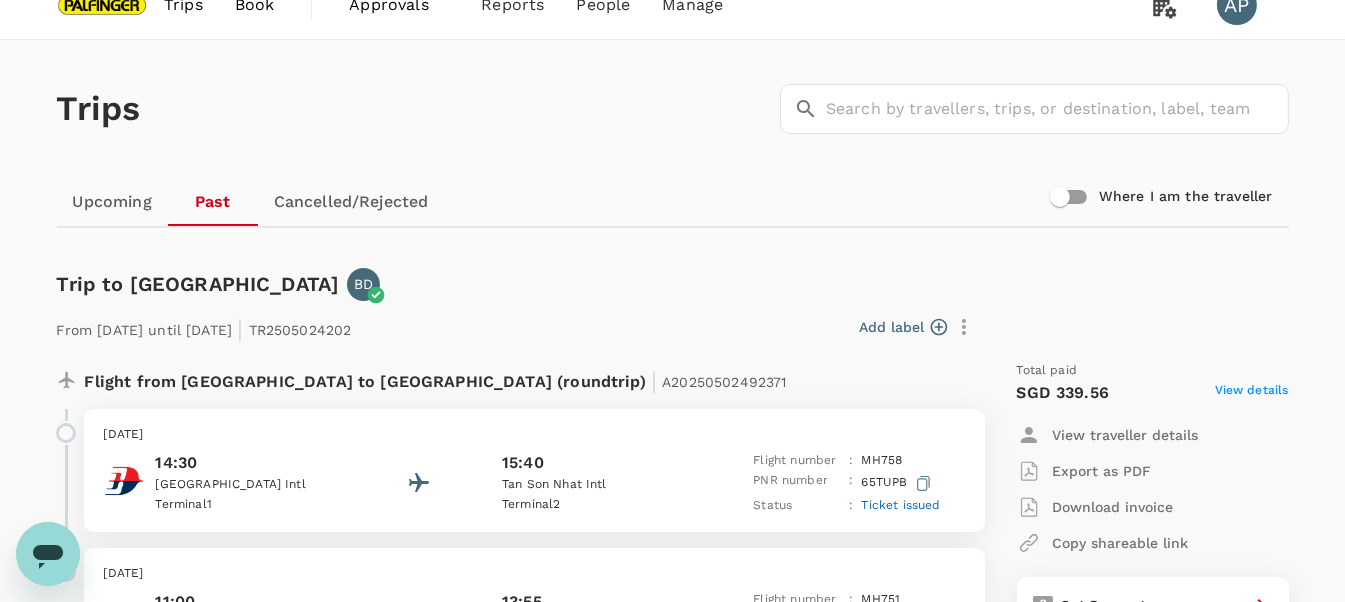 scroll, scrollTop: 0, scrollLeft: 0, axis: both 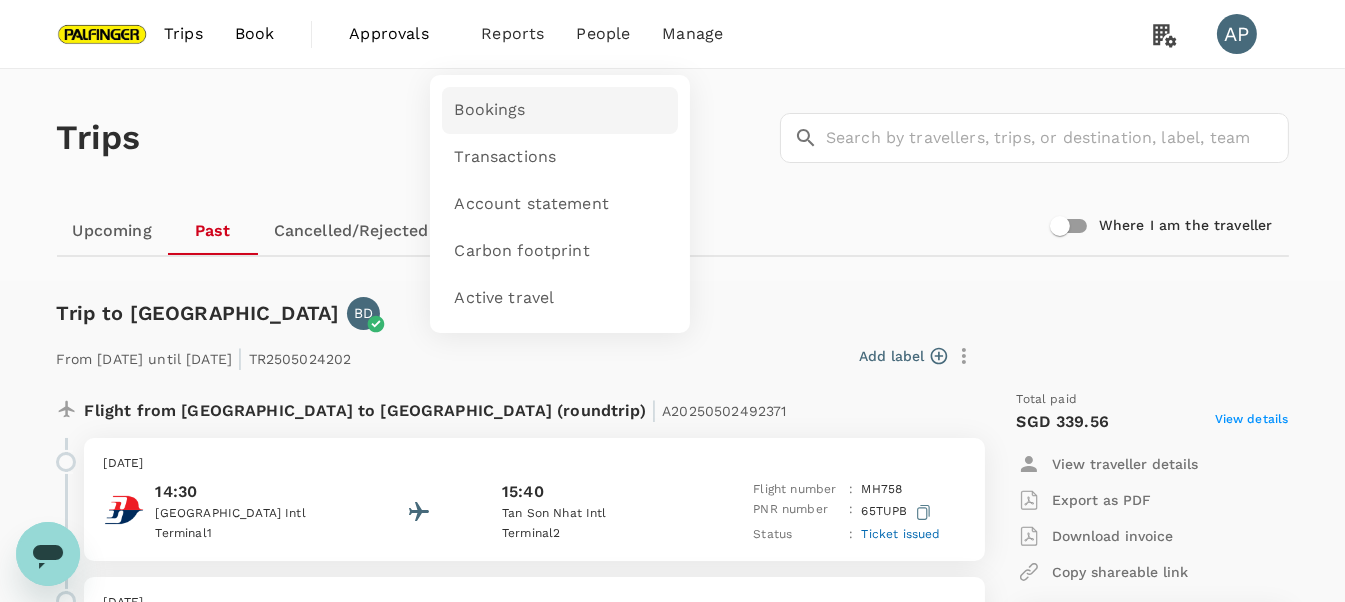 click on "Bookings" at bounding box center [489, 110] 